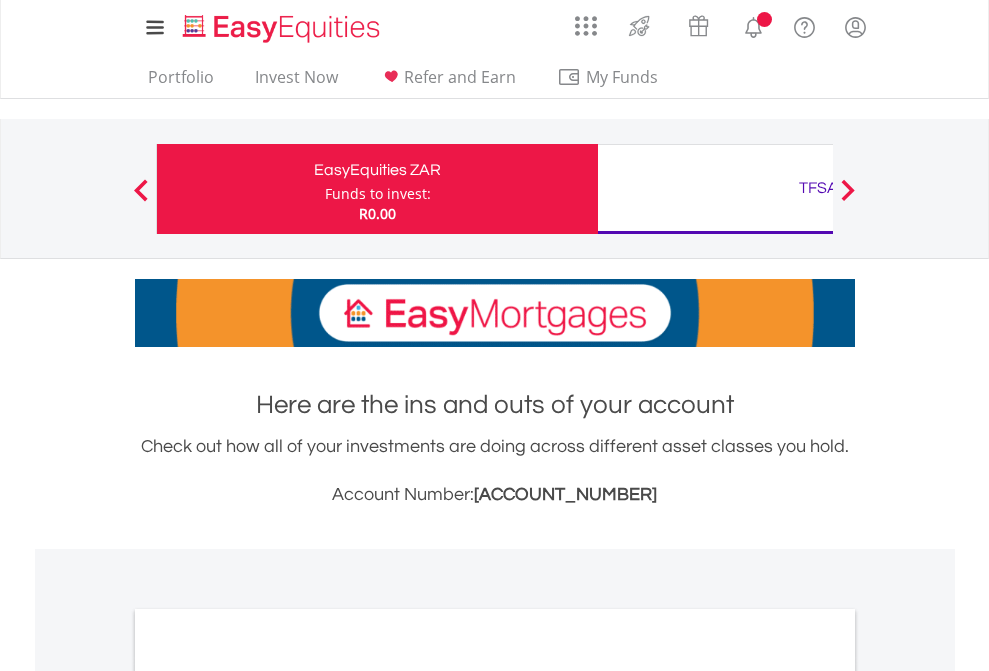scroll, scrollTop: 0, scrollLeft: 0, axis: both 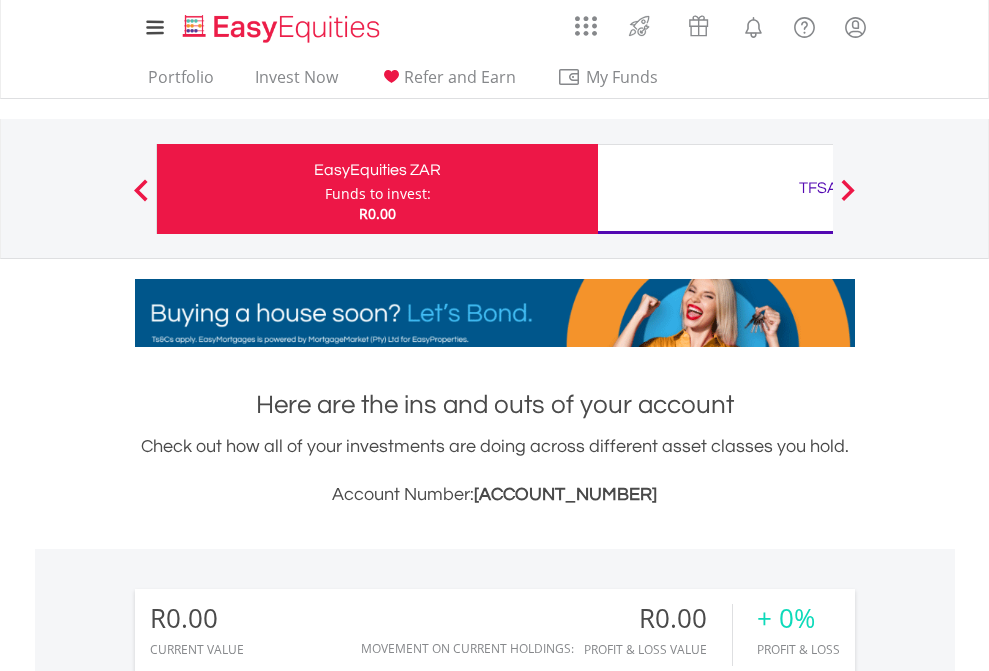 click on "Funds to invest:" at bounding box center (378, 194) 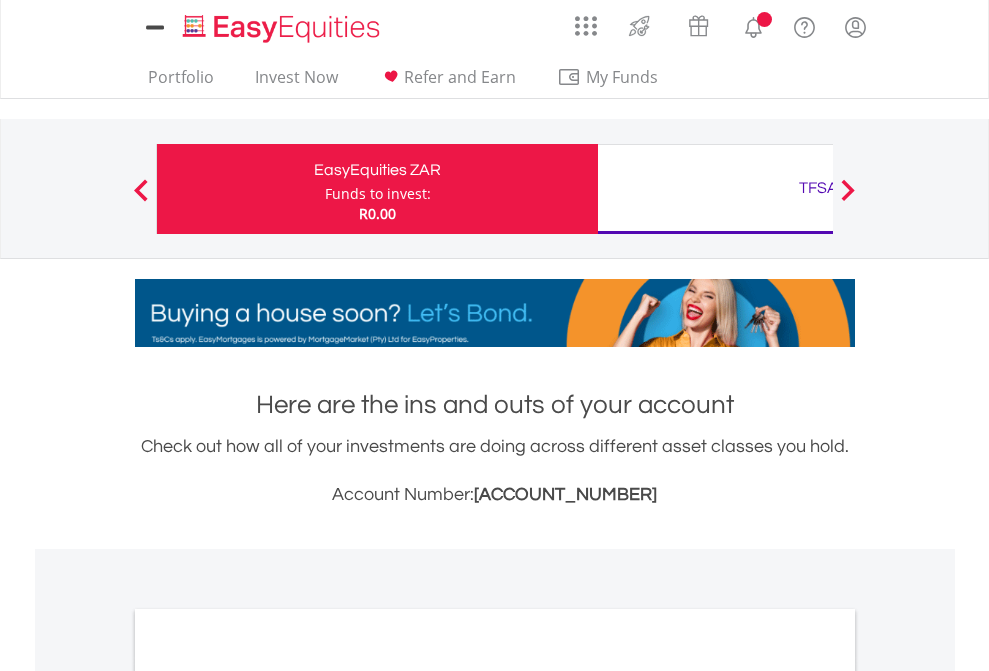 scroll, scrollTop: 0, scrollLeft: 0, axis: both 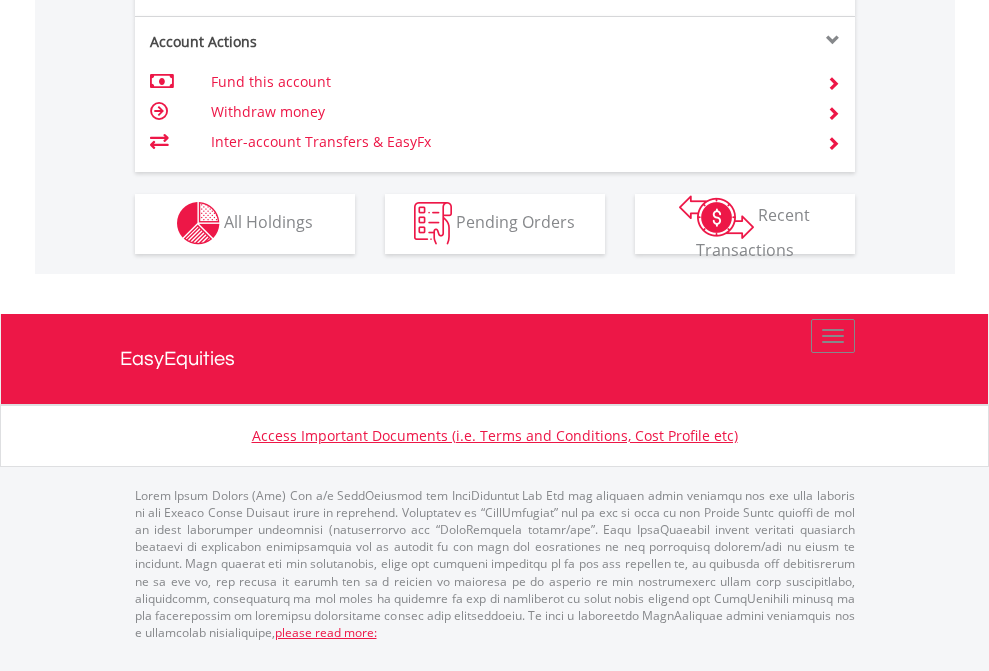 click on "Investment types" at bounding box center [706, -353] 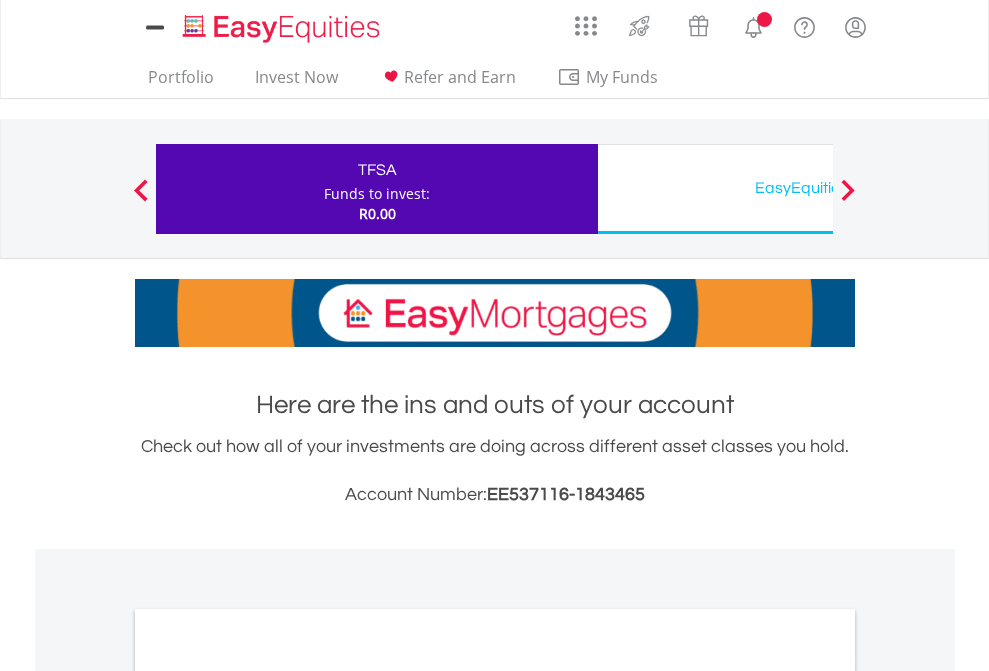 scroll, scrollTop: 0, scrollLeft: 0, axis: both 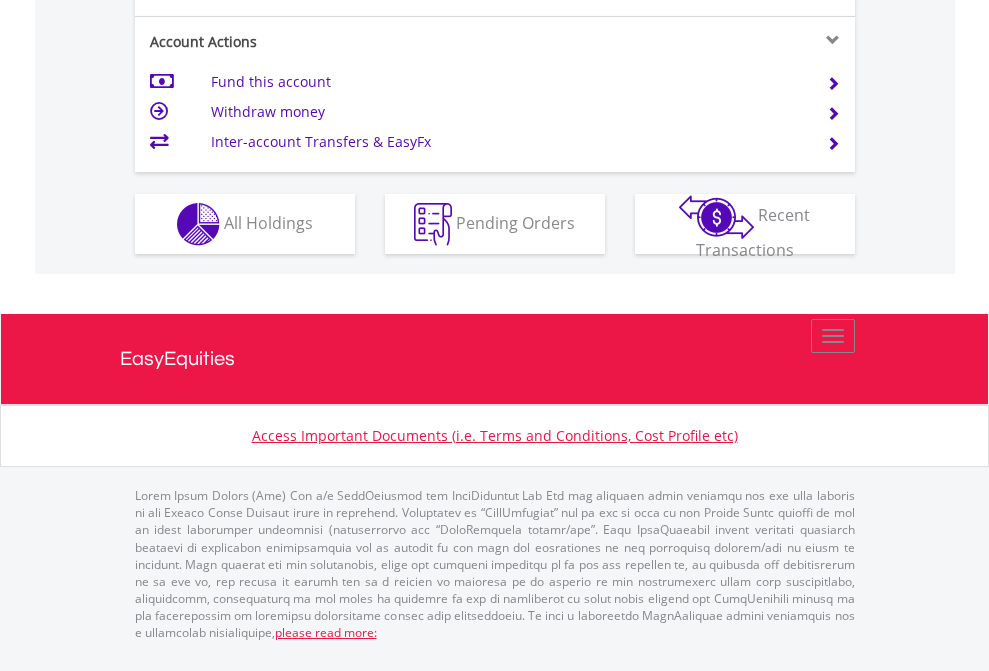 click on "Investment types" at bounding box center [706, -337] 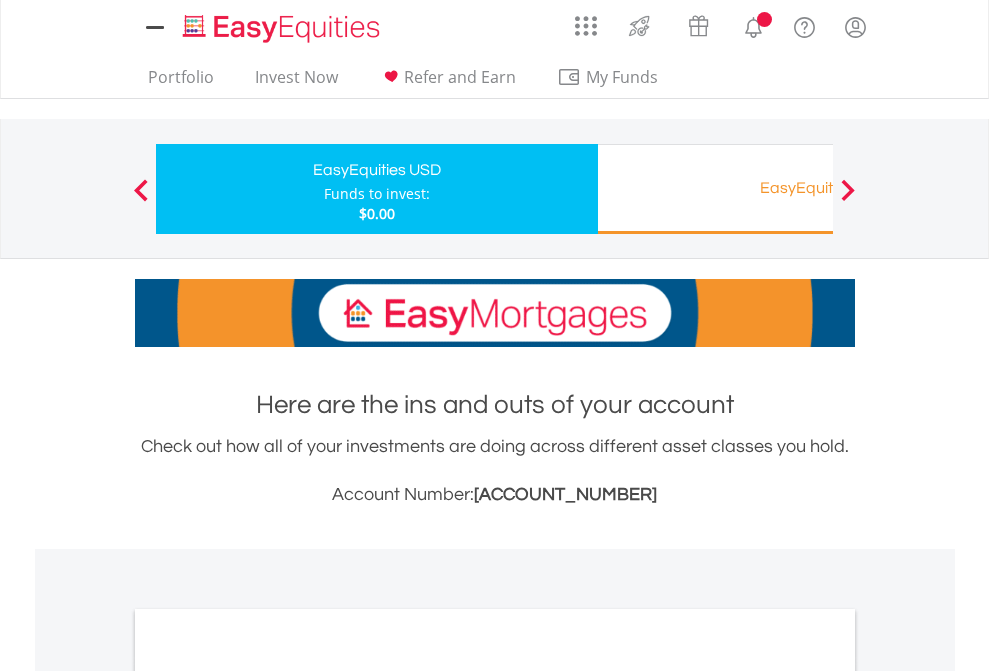 scroll, scrollTop: 0, scrollLeft: 0, axis: both 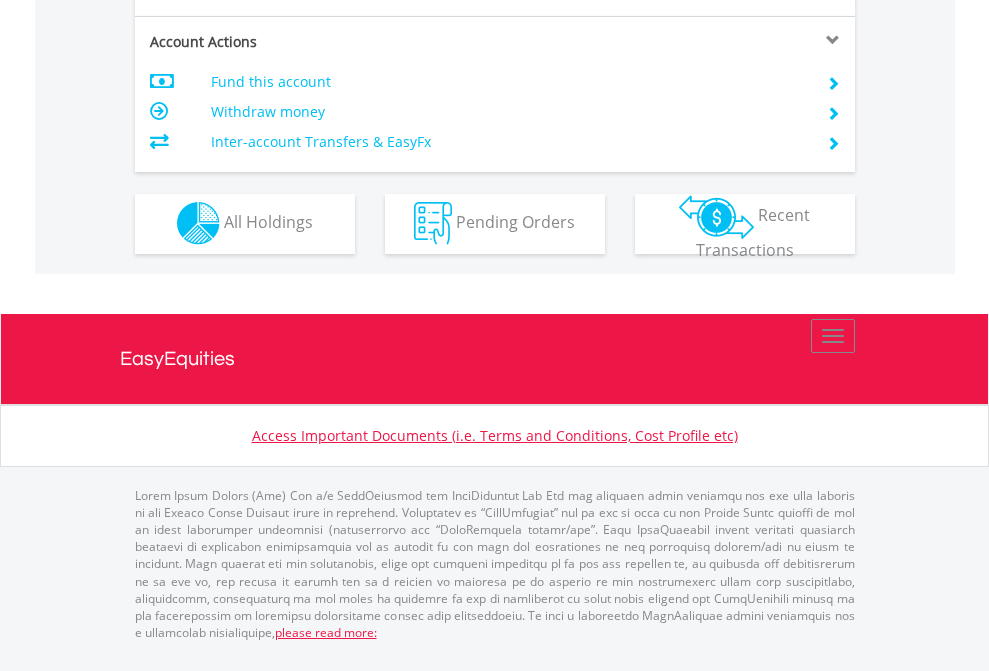 click on "Investment types" at bounding box center (706, -353) 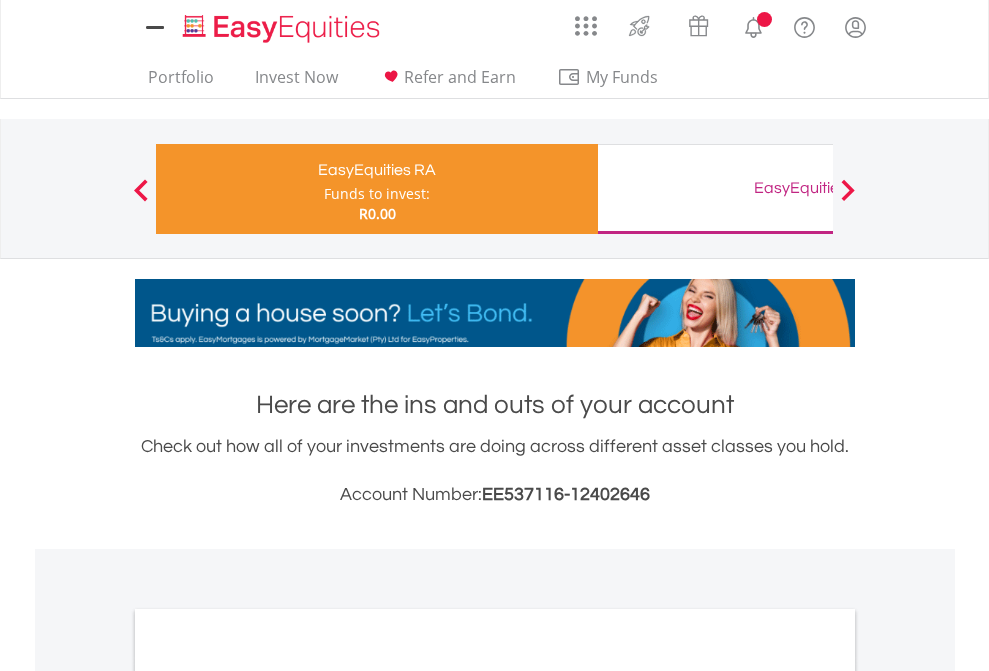 scroll, scrollTop: 0, scrollLeft: 0, axis: both 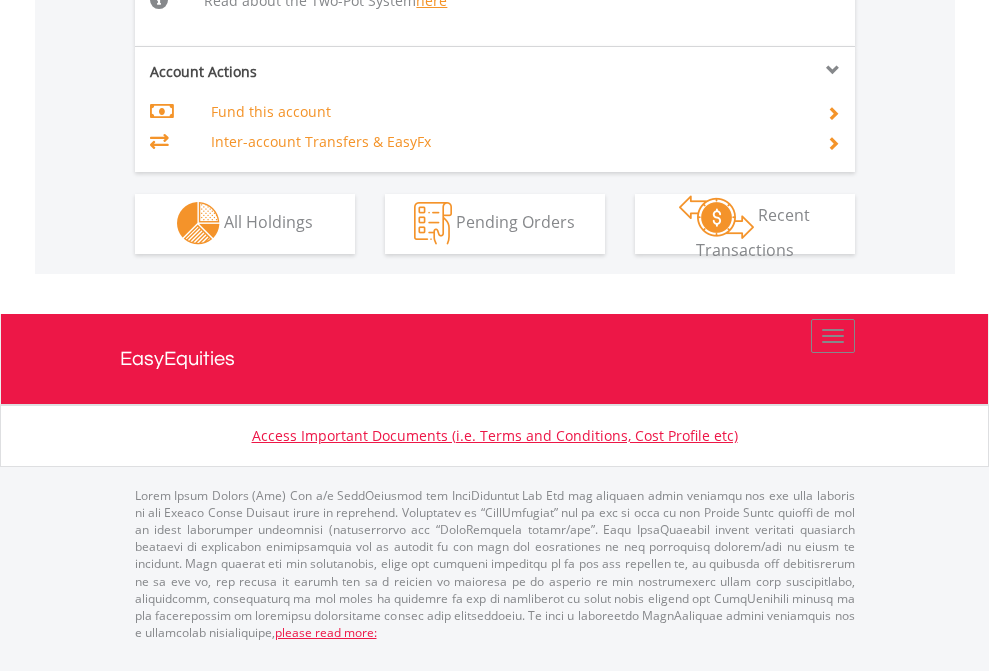 click on "Investment types" at bounding box center (706, -534) 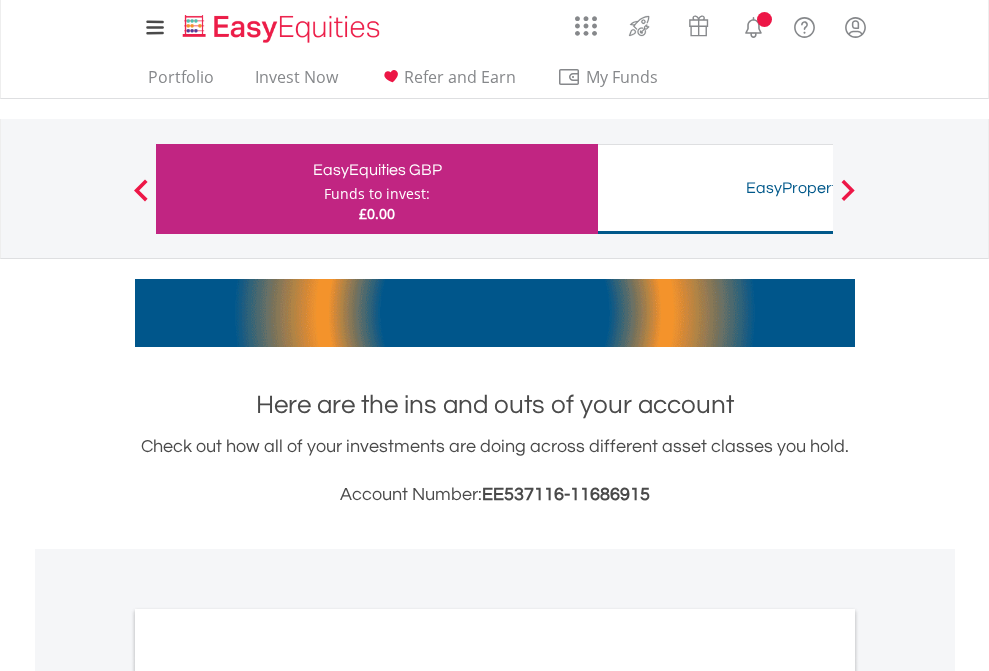 scroll, scrollTop: 0, scrollLeft: 0, axis: both 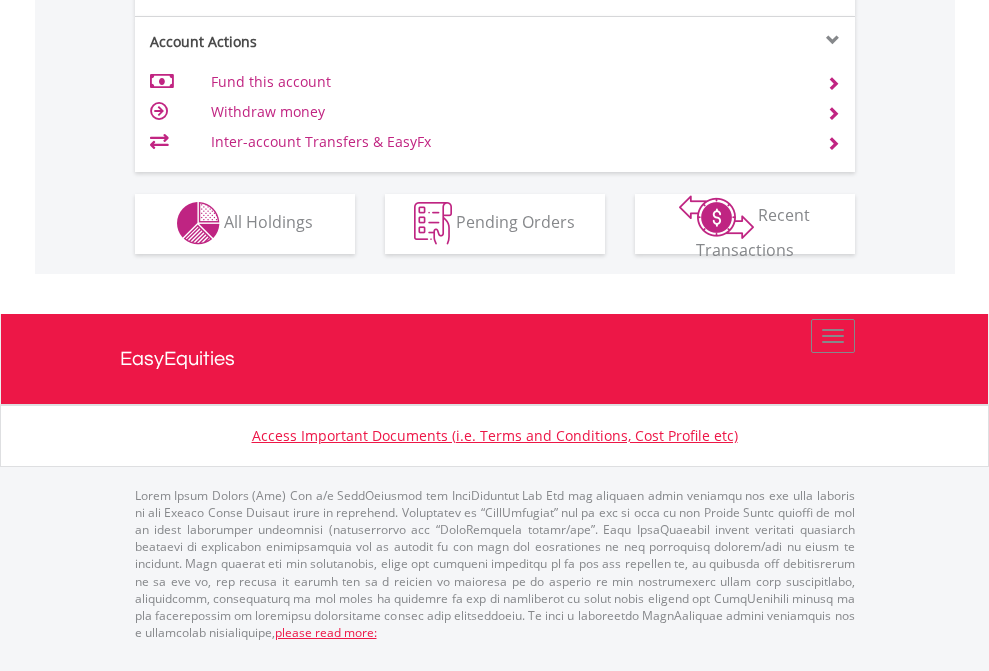 click on "Investment types" at bounding box center [706, -353] 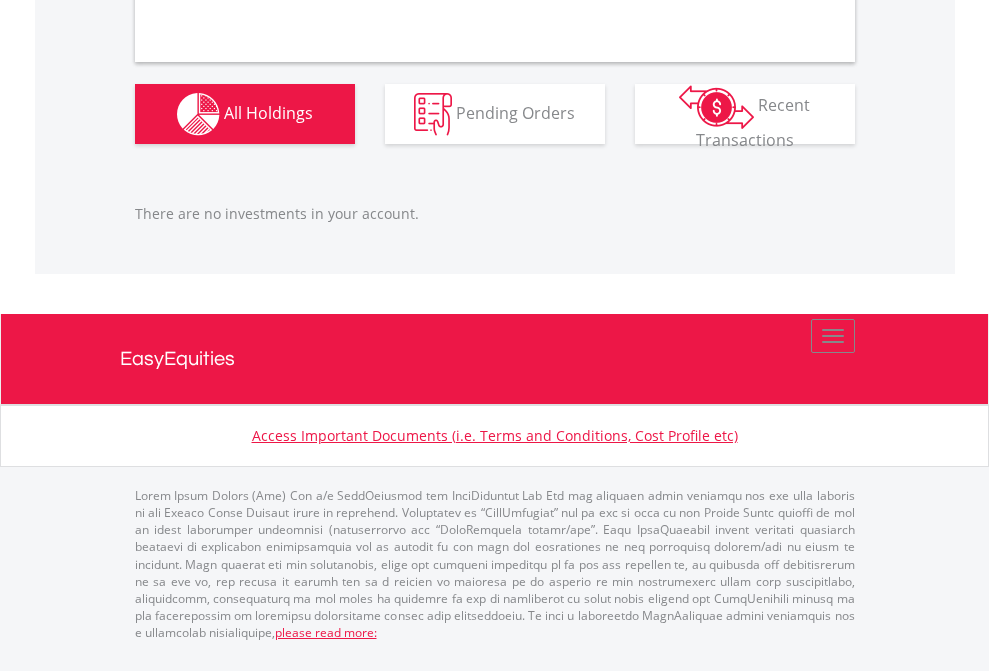 scroll, scrollTop: 1980, scrollLeft: 0, axis: vertical 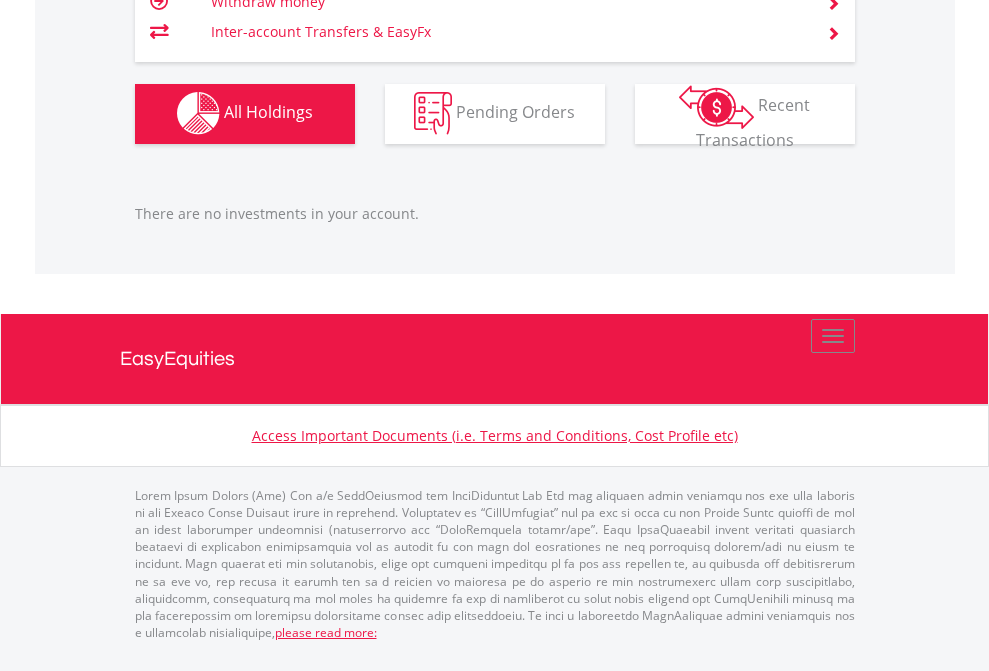 click on "TFSA" at bounding box center [818, -1142] 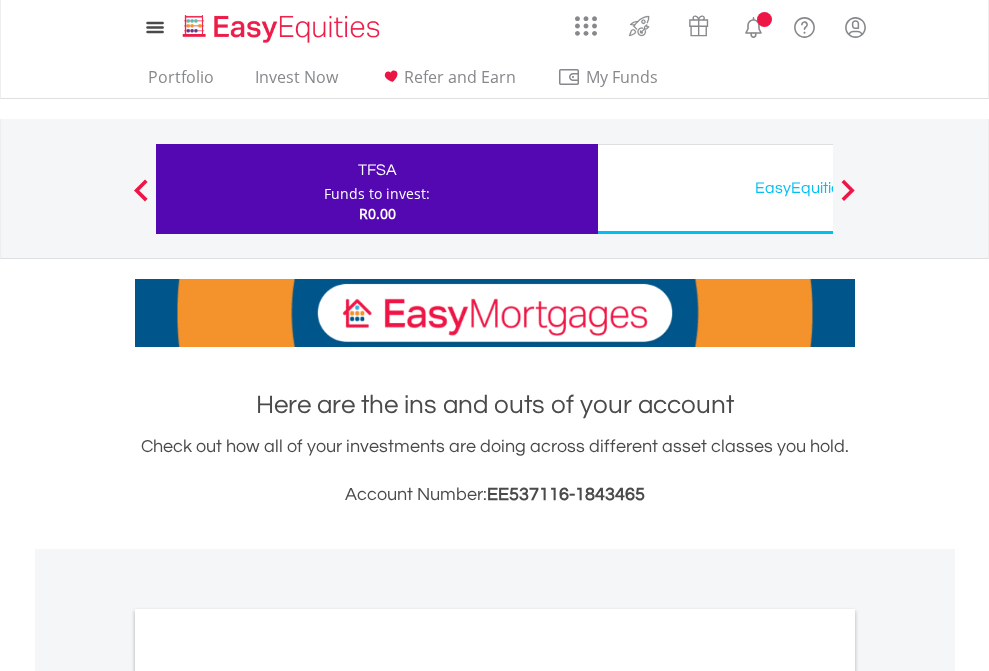 scroll, scrollTop: 0, scrollLeft: 0, axis: both 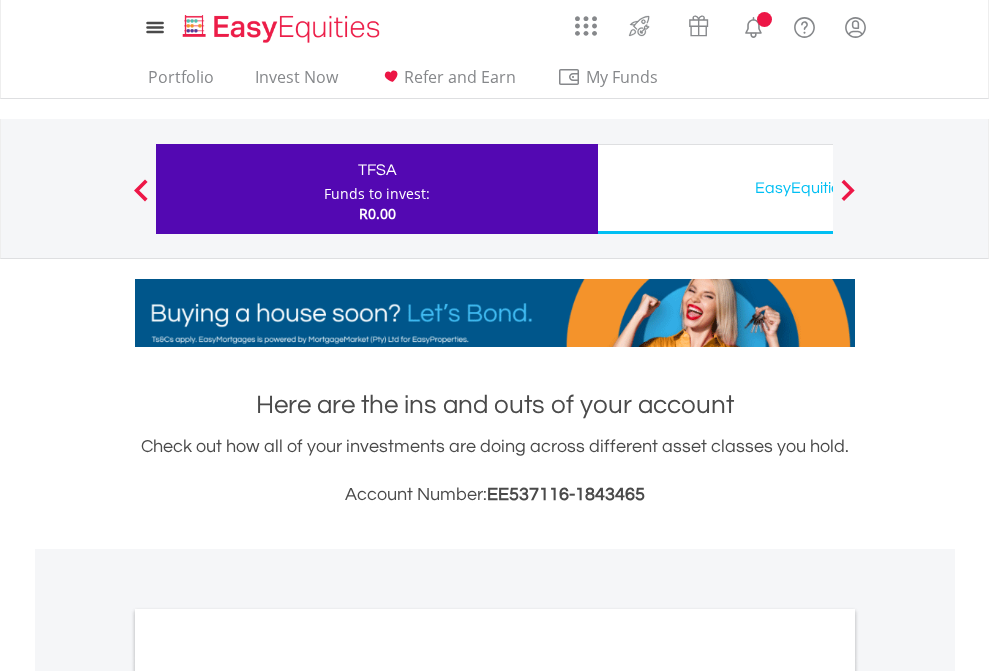 click on "All Holdings" at bounding box center (268, 1096) 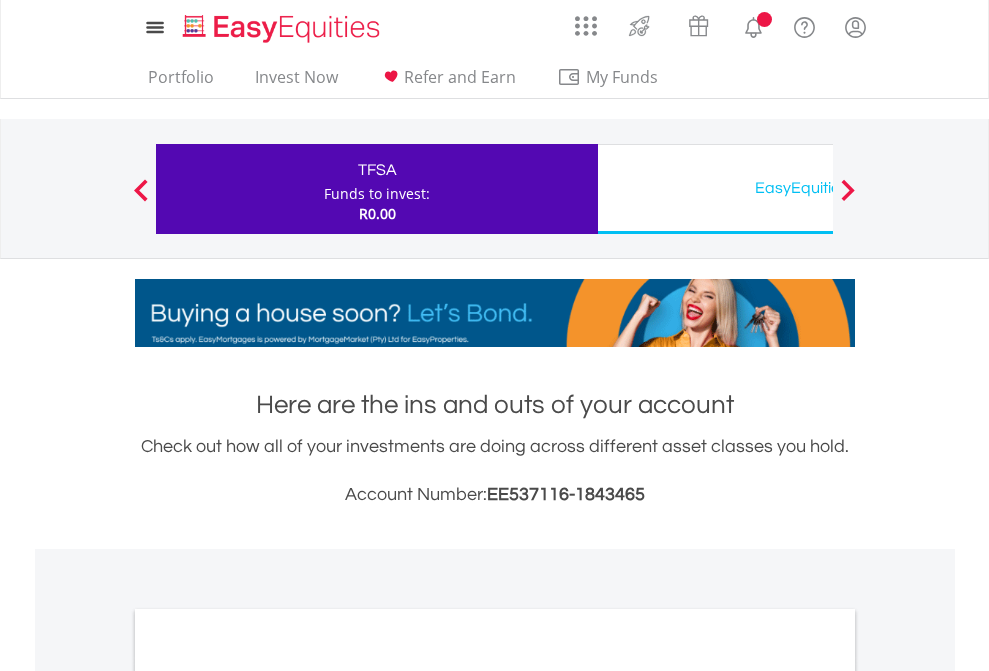 scroll, scrollTop: 1202, scrollLeft: 0, axis: vertical 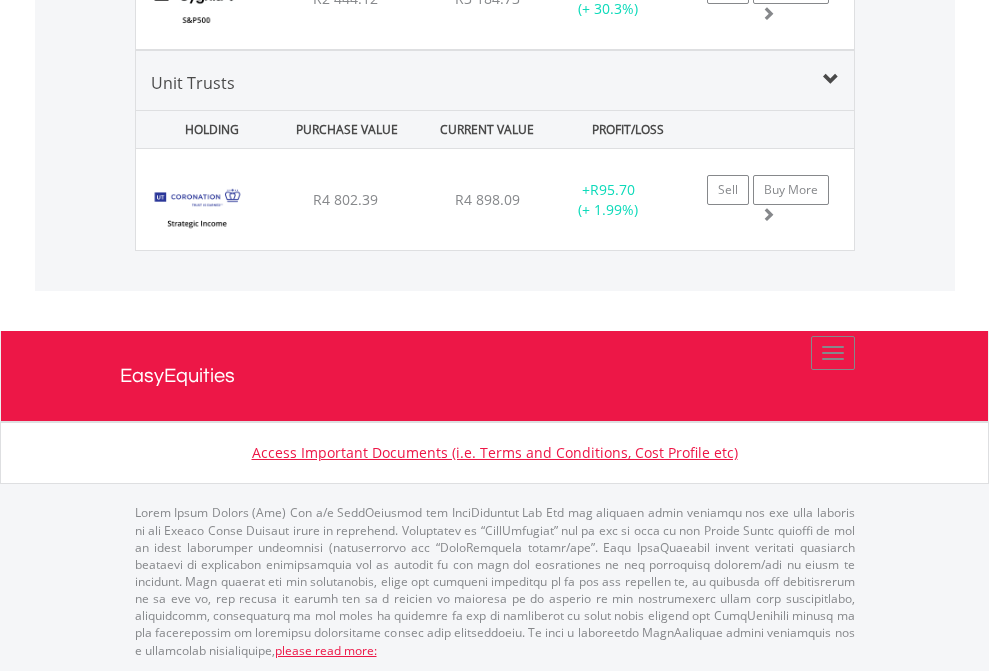 click on "EasyEquities USD" at bounding box center [818, -2116] 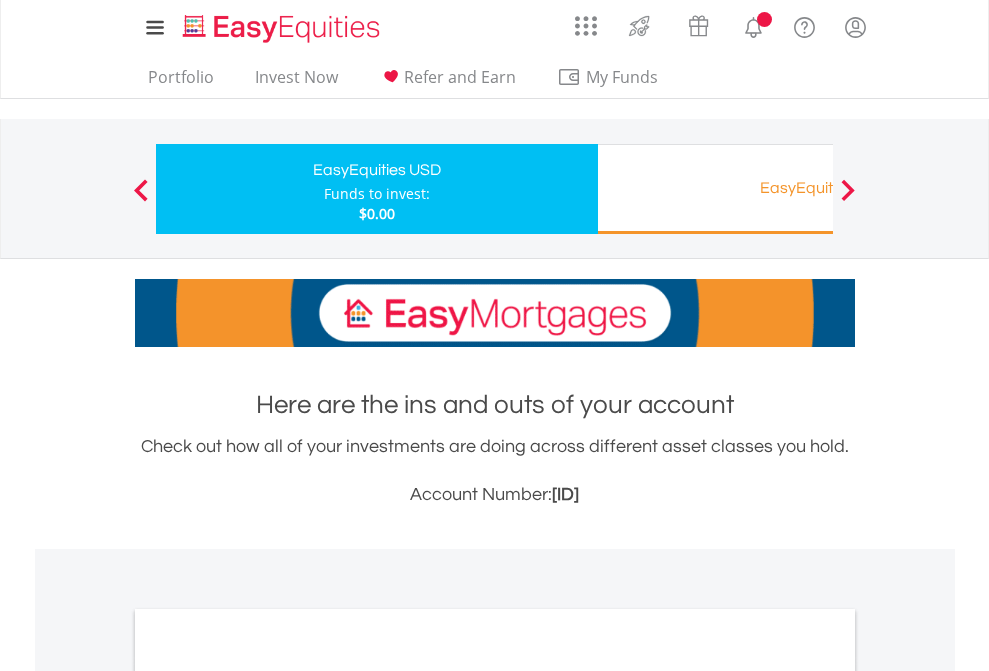 scroll, scrollTop: 0, scrollLeft: 0, axis: both 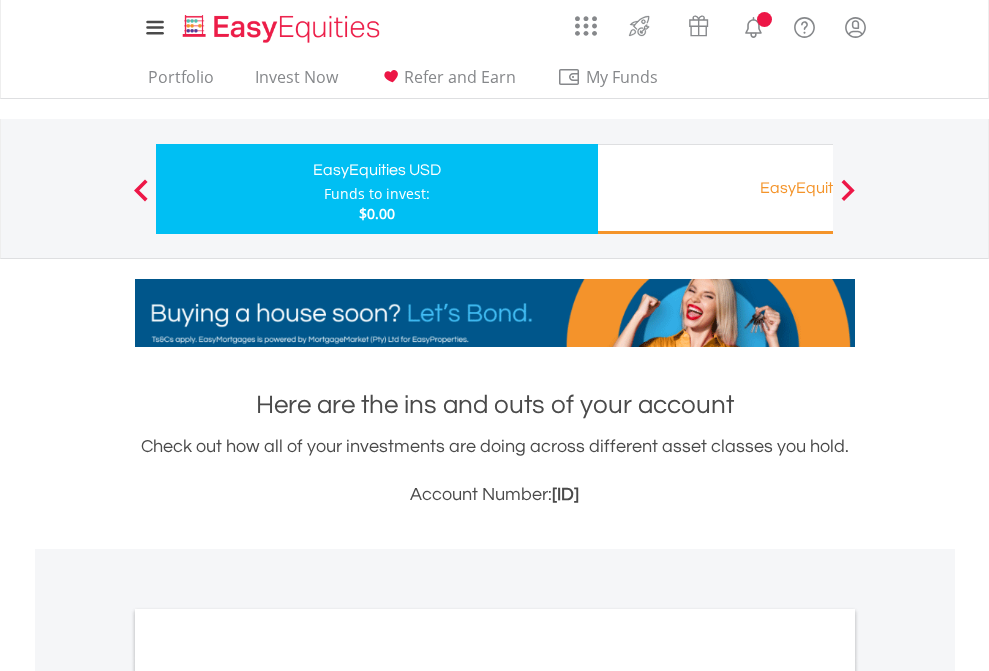 click on "All Holdings" at bounding box center (268, 1096) 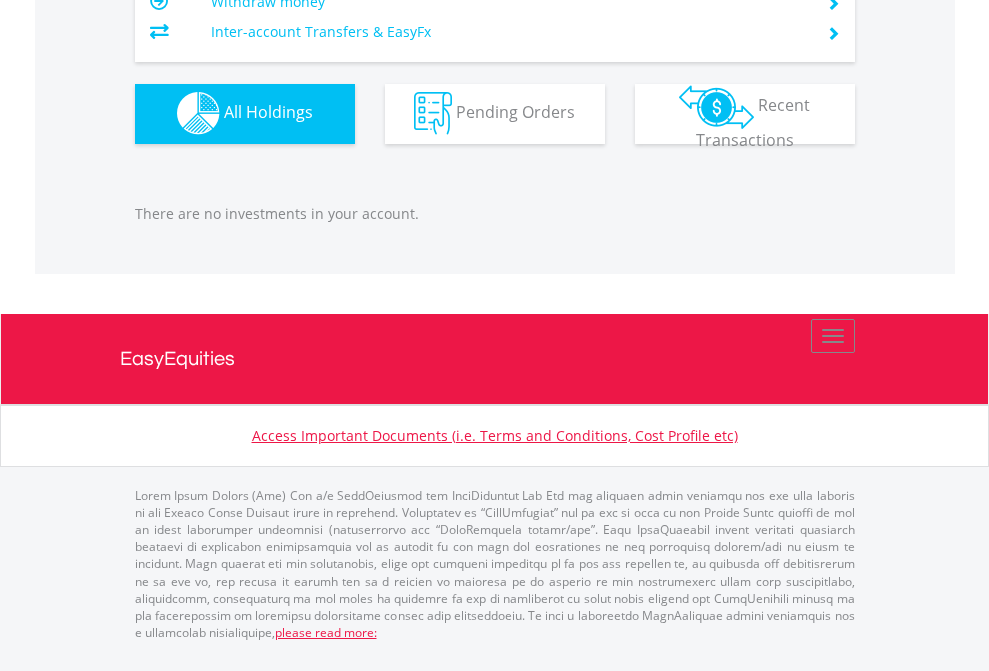 scroll, scrollTop: 1980, scrollLeft: 0, axis: vertical 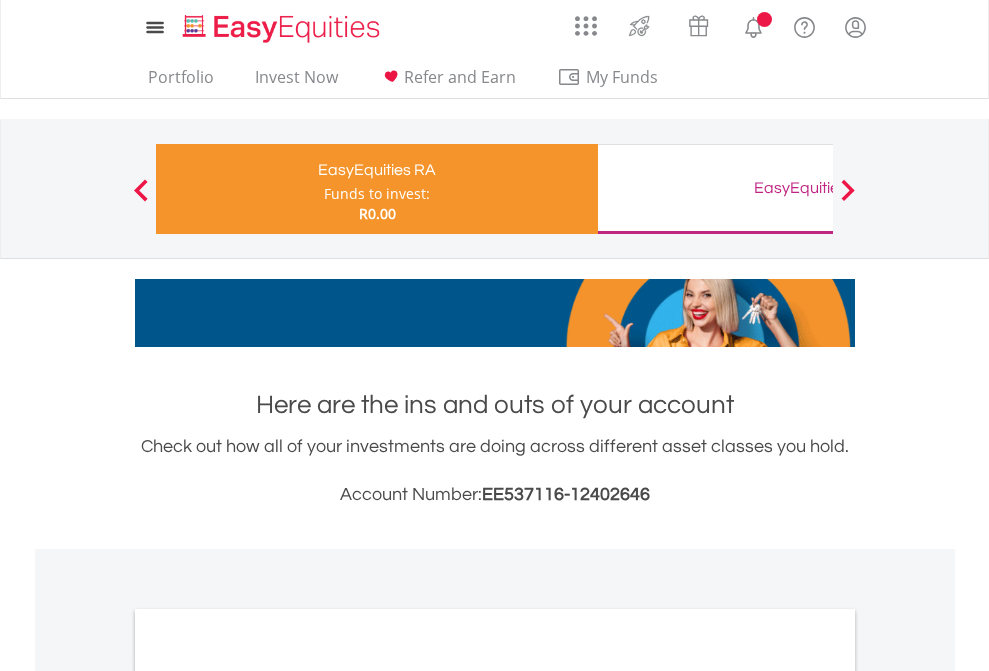 click on "All Holdings" at bounding box center (268, 1066) 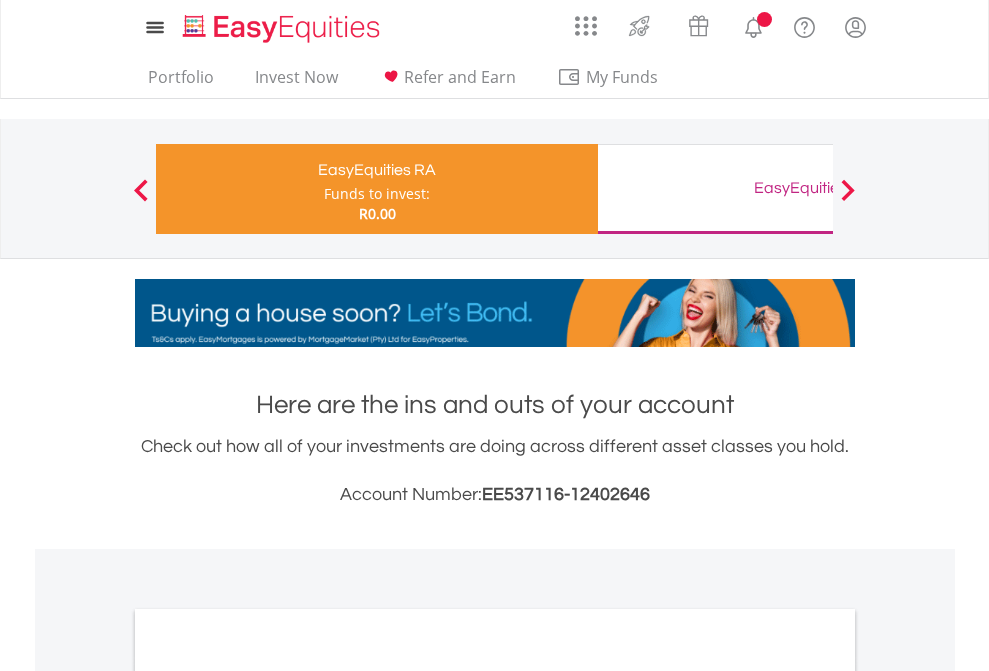 scroll, scrollTop: 1202, scrollLeft: 0, axis: vertical 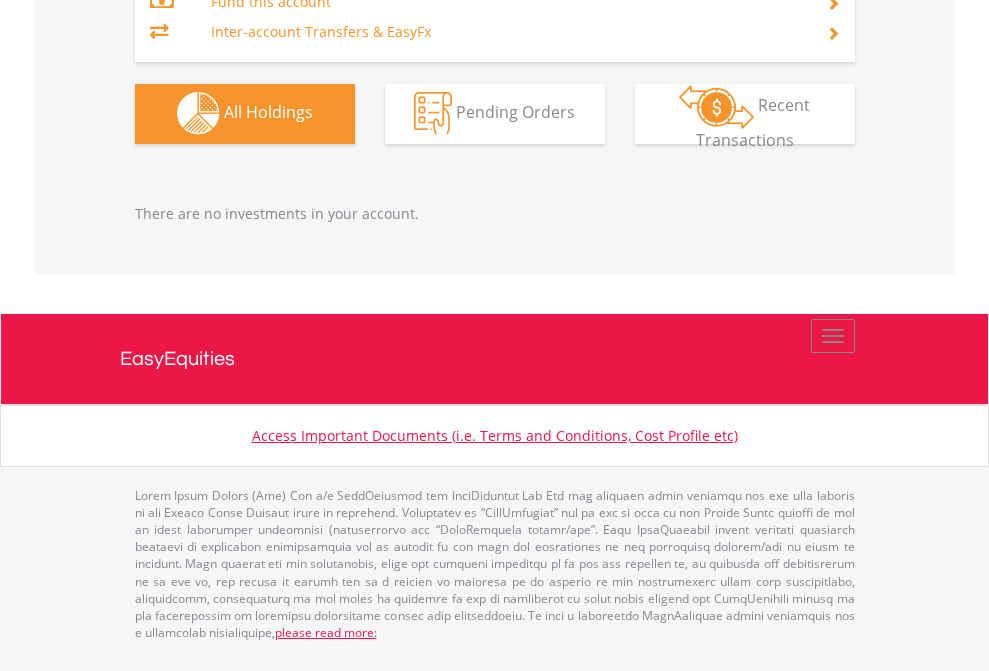 click on "EasyEquities GBP" at bounding box center [818, -1323] 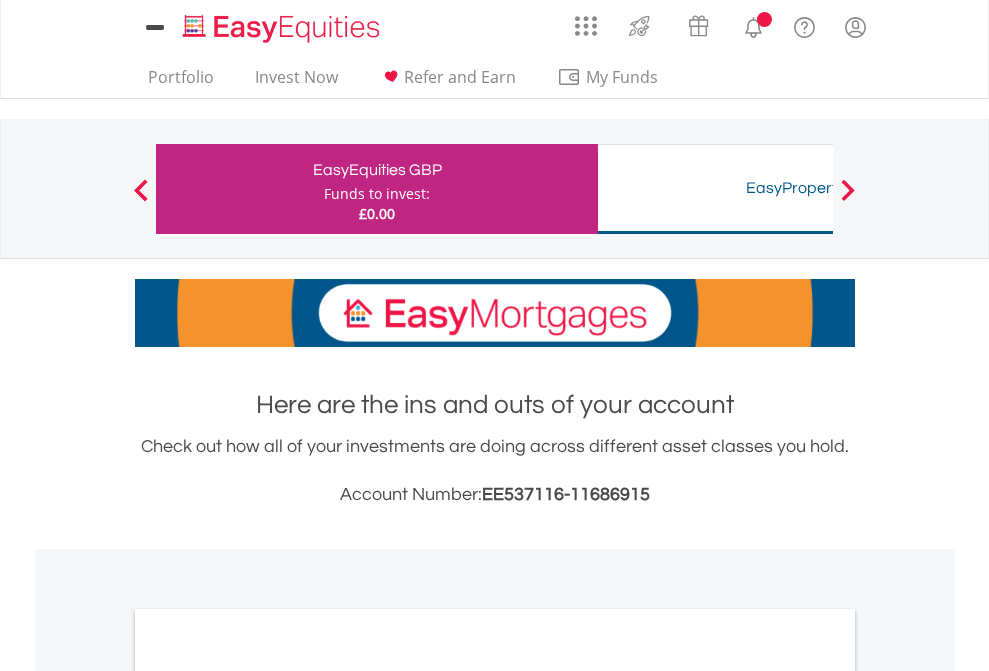 scroll, scrollTop: 0, scrollLeft: 0, axis: both 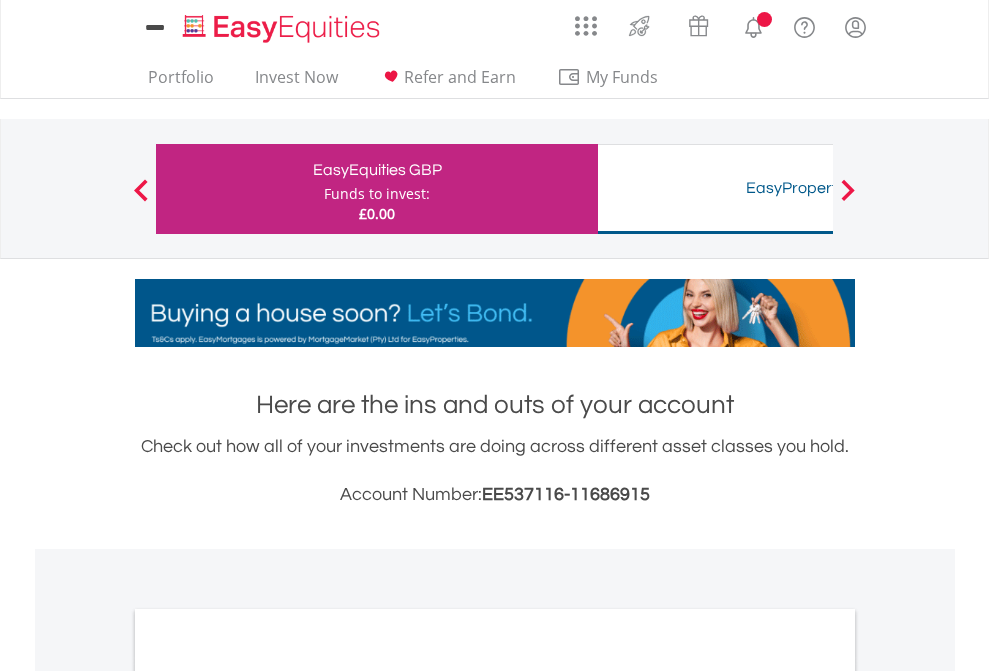 click on "All Holdings" at bounding box center [268, 1096] 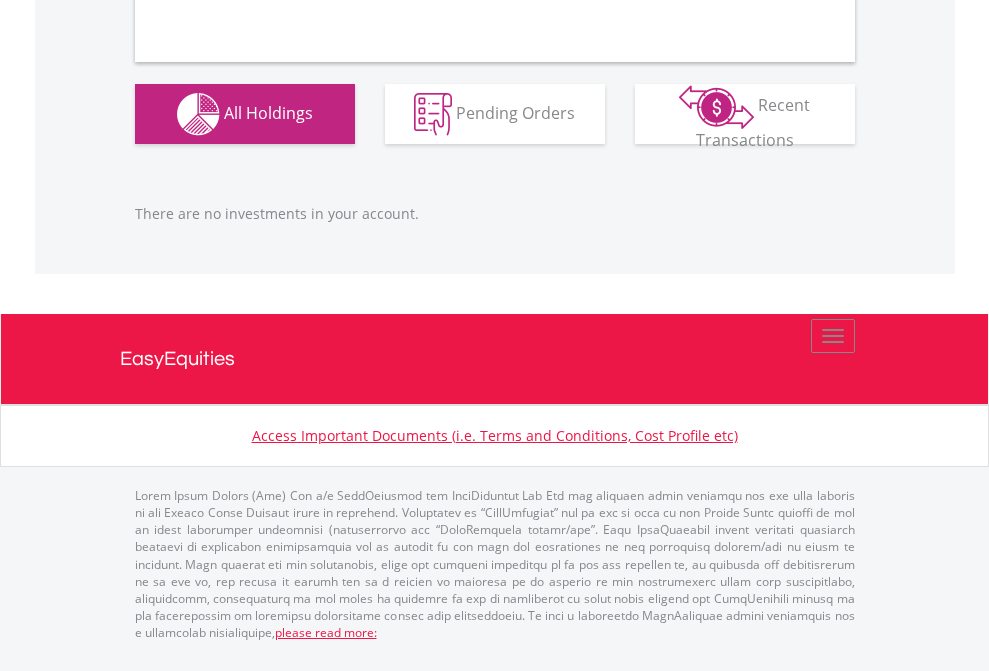 scroll, scrollTop: 1980, scrollLeft: 0, axis: vertical 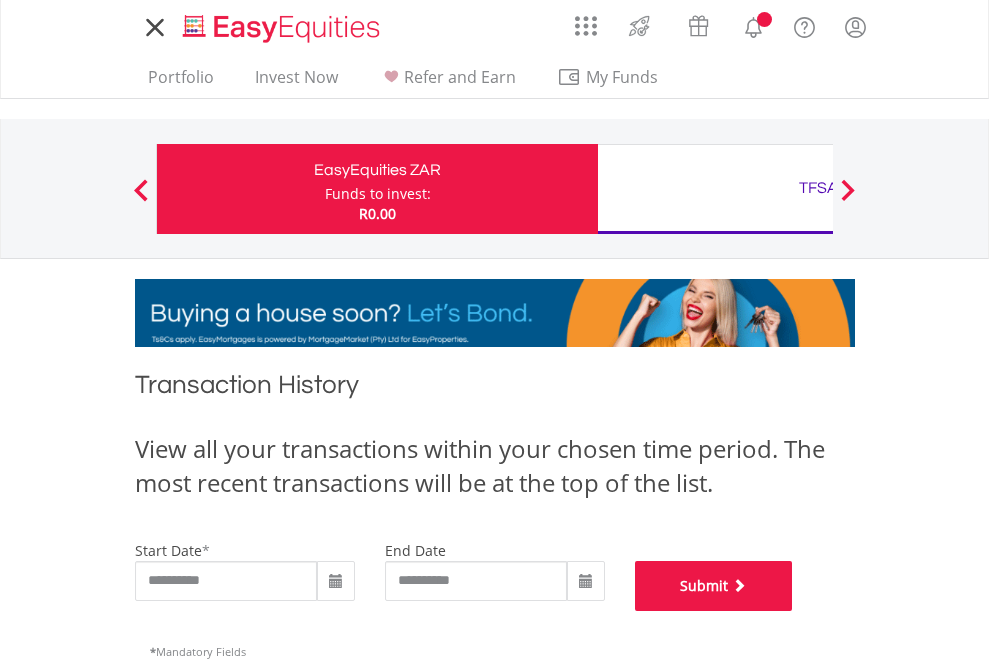 click on "Submit" at bounding box center [714, 586] 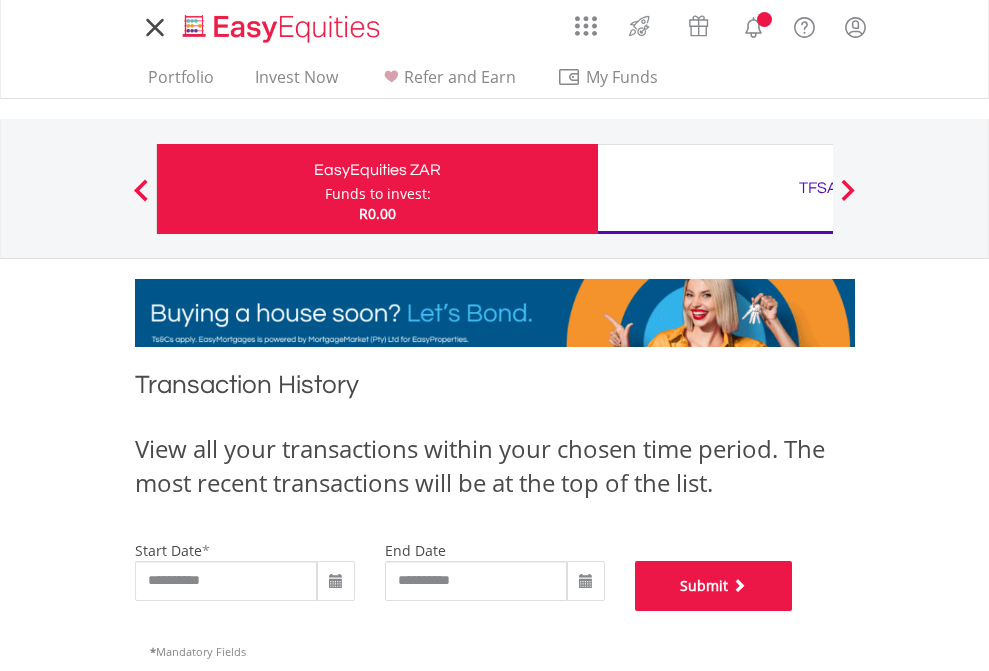 scroll, scrollTop: 811, scrollLeft: 0, axis: vertical 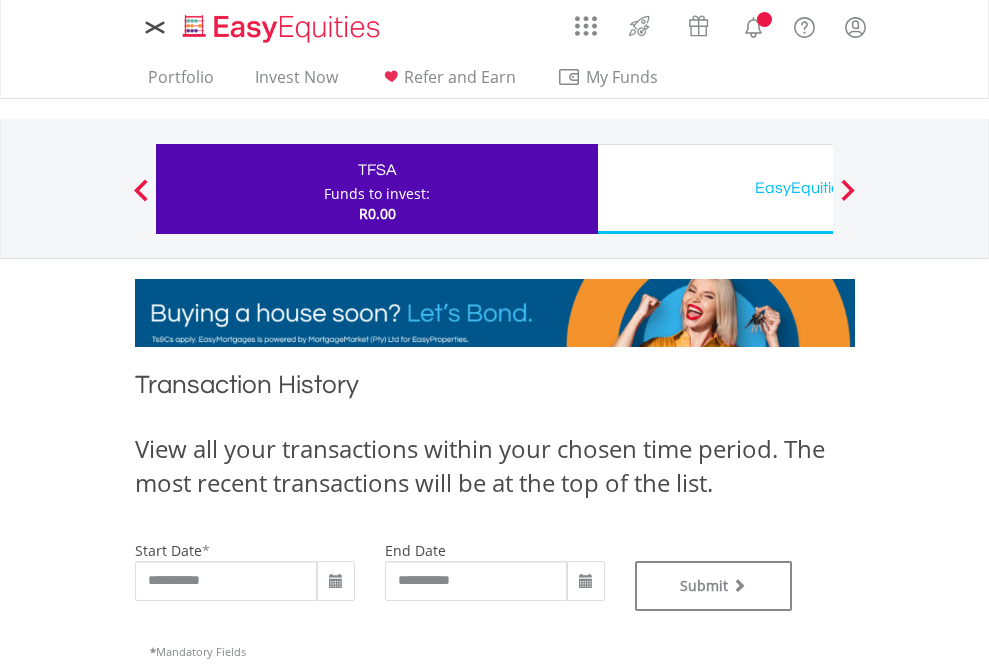 click on "EasyEquities USD" at bounding box center (818, 188) 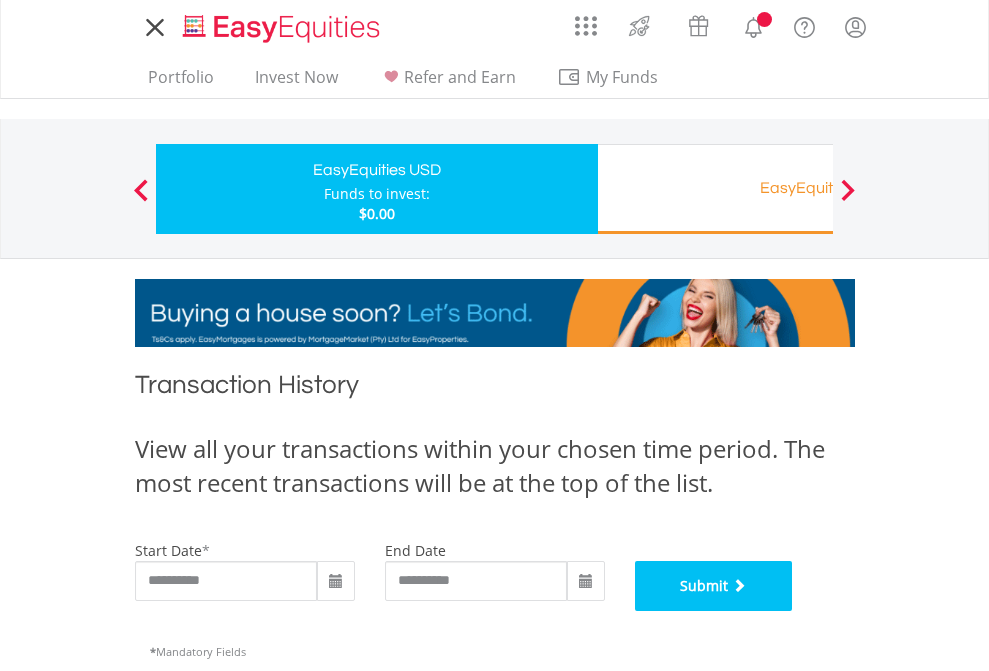 click on "Submit" at bounding box center (714, 586) 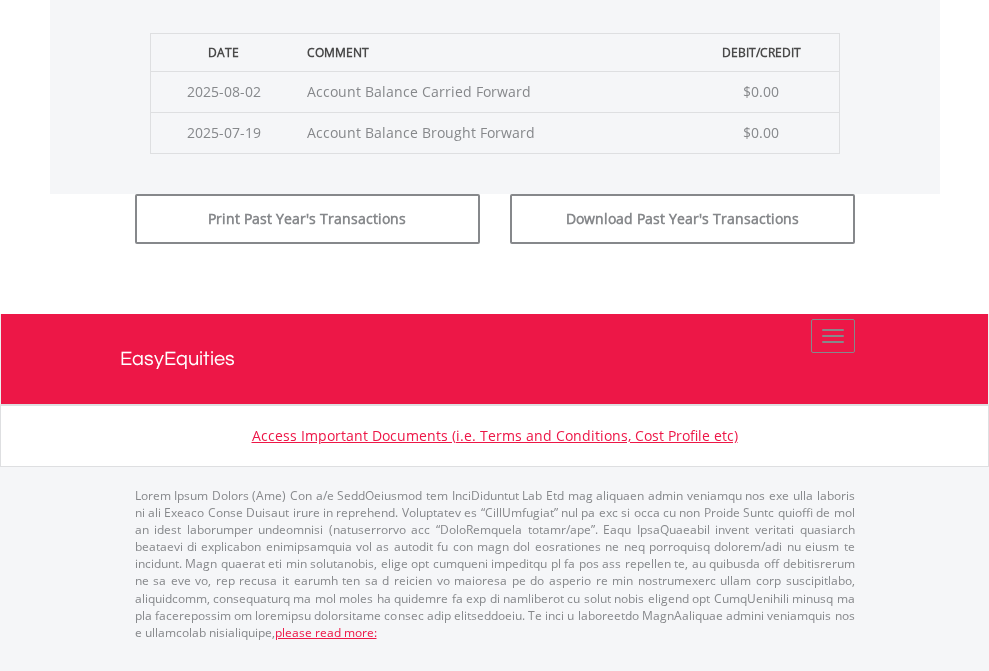 scroll, scrollTop: 811, scrollLeft: 0, axis: vertical 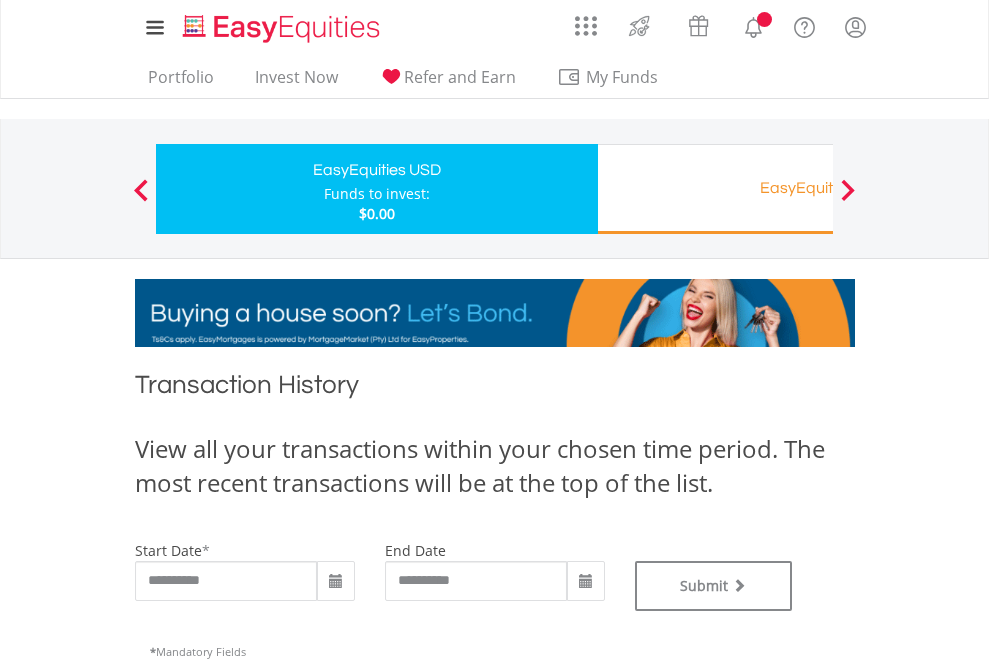 click on "EasyEquities RA" at bounding box center (818, 188) 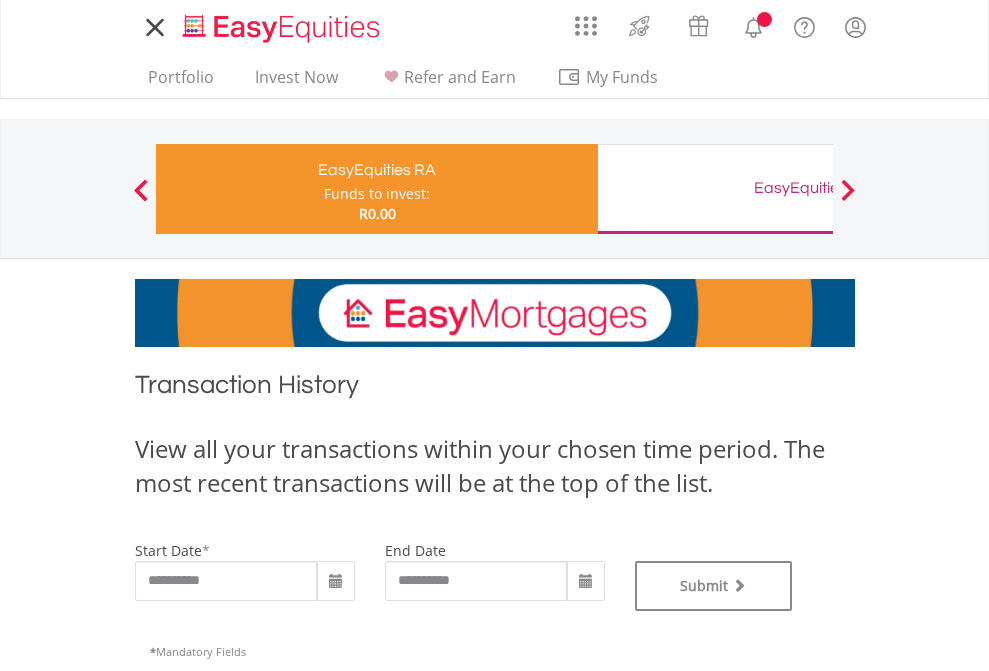 scroll, scrollTop: 0, scrollLeft: 0, axis: both 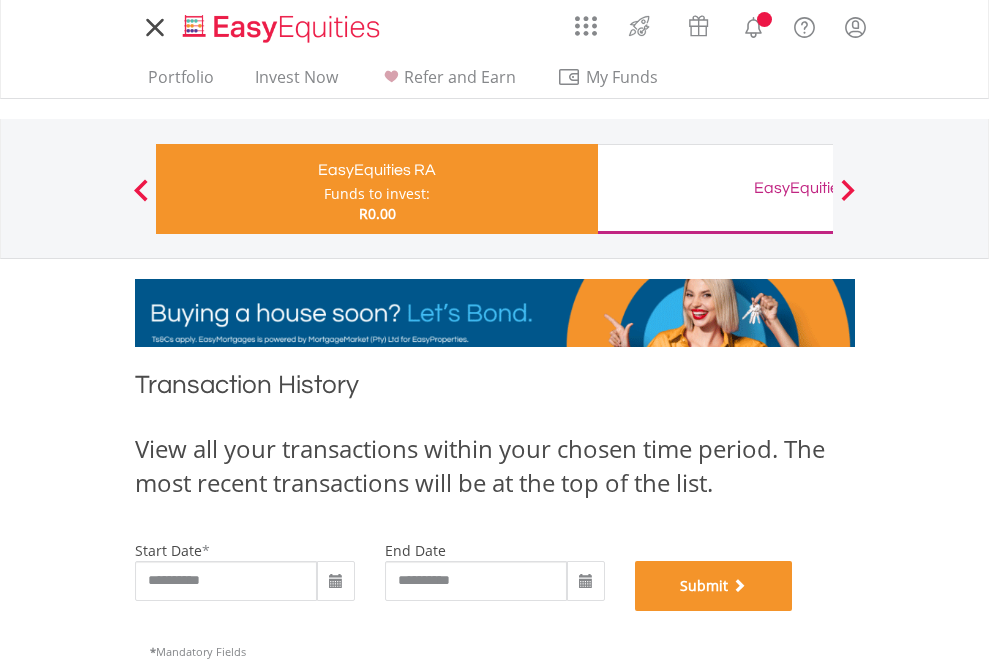 click on "Submit" at bounding box center [714, 586] 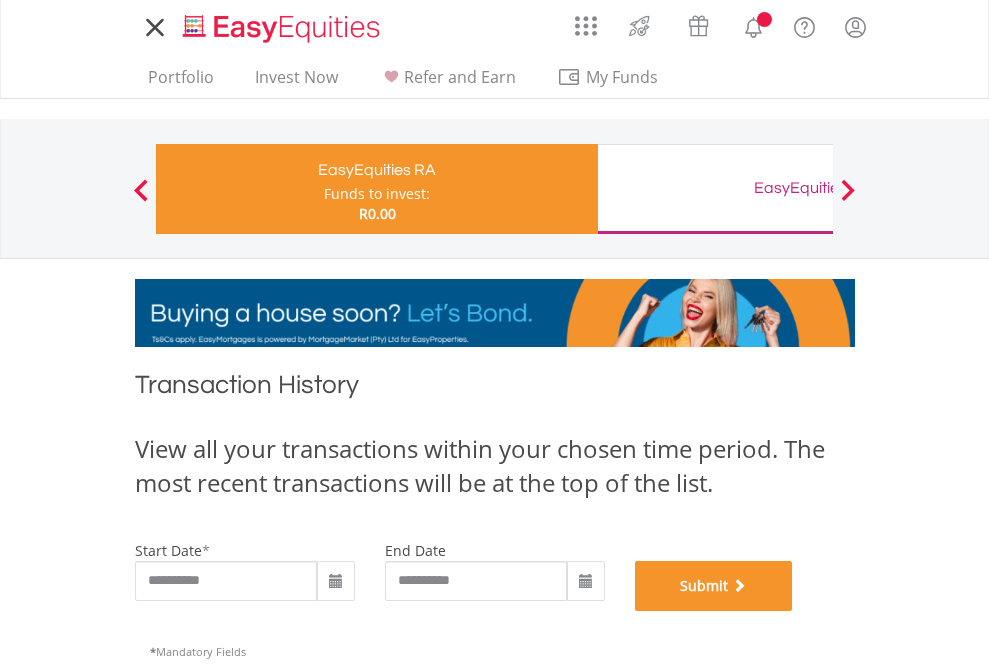 scroll, scrollTop: 811, scrollLeft: 0, axis: vertical 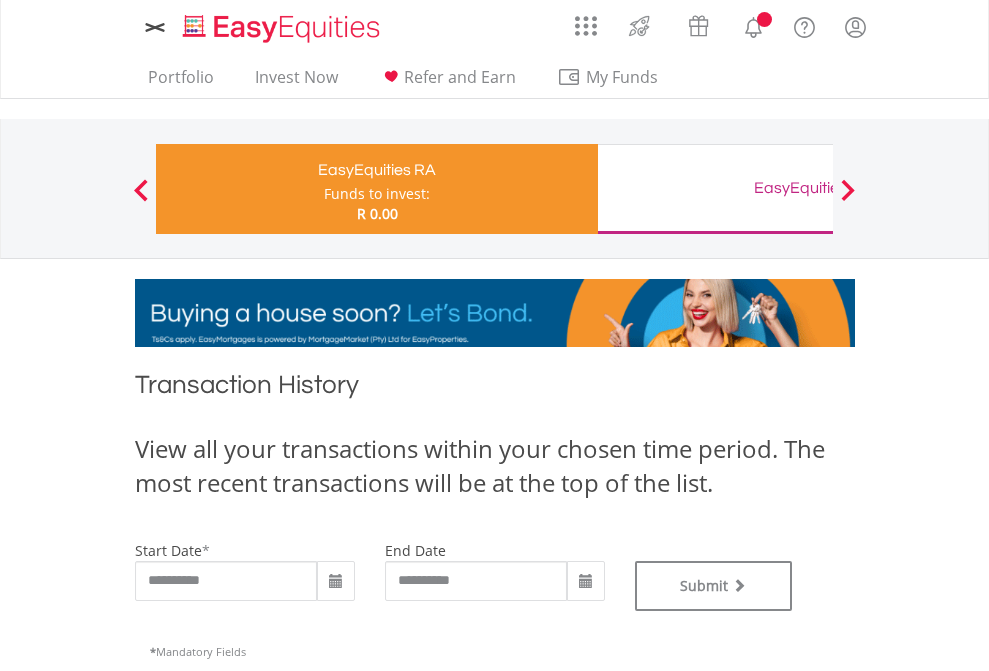 click on "EasyEquities GBP" at bounding box center (818, 188) 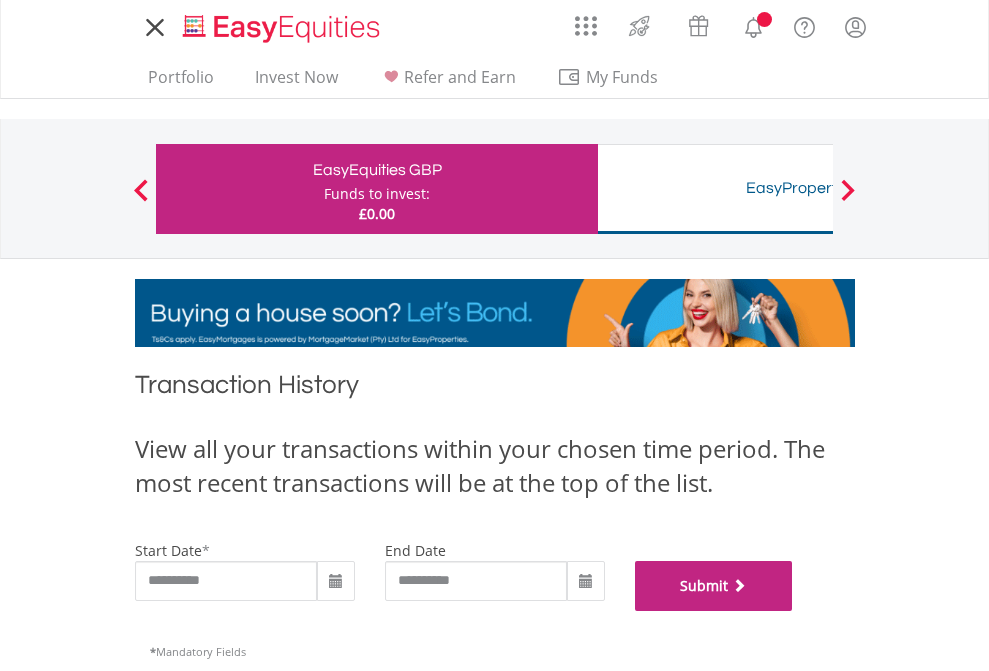 click on "Submit" at bounding box center (714, 586) 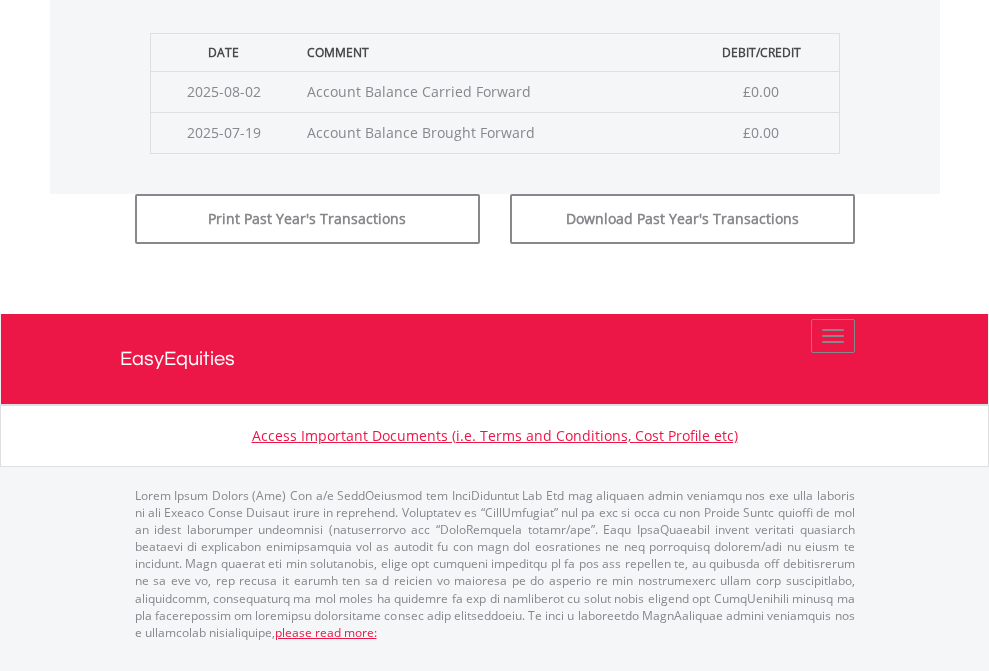 scroll, scrollTop: 811, scrollLeft: 0, axis: vertical 